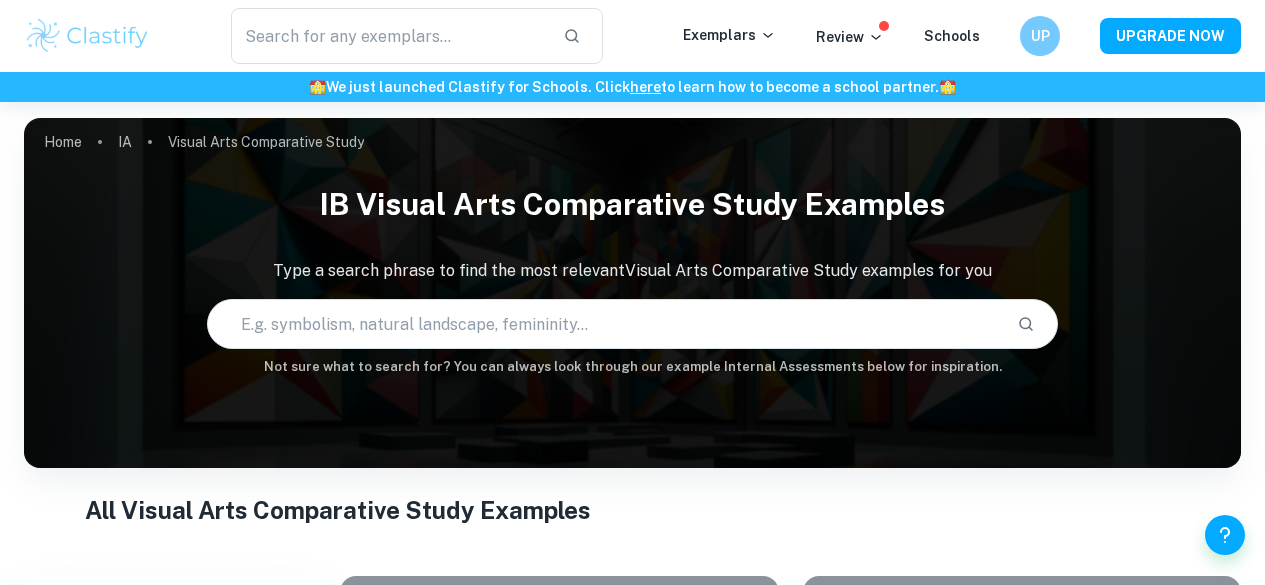 scroll, scrollTop: 0, scrollLeft: 0, axis: both 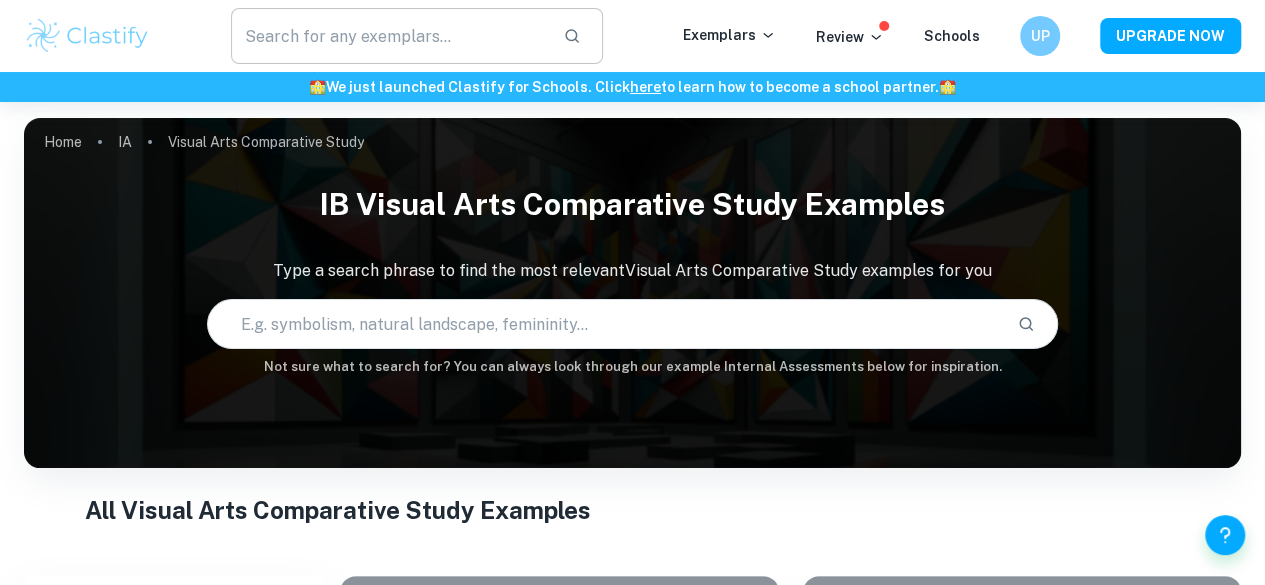 click at bounding box center [389, 36] 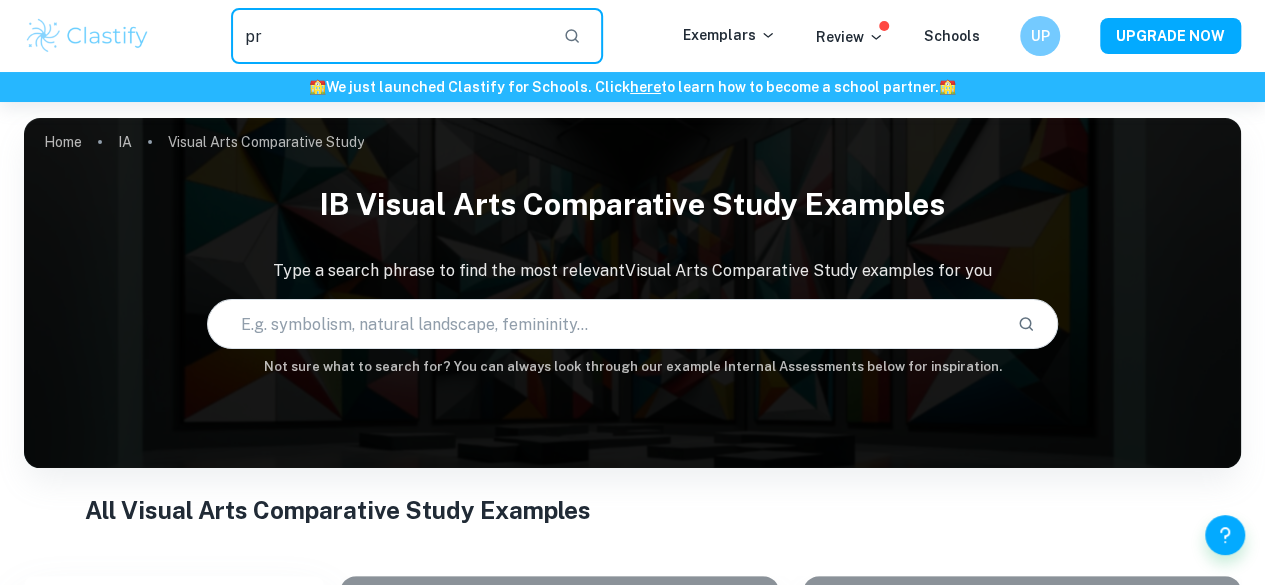type on "p" 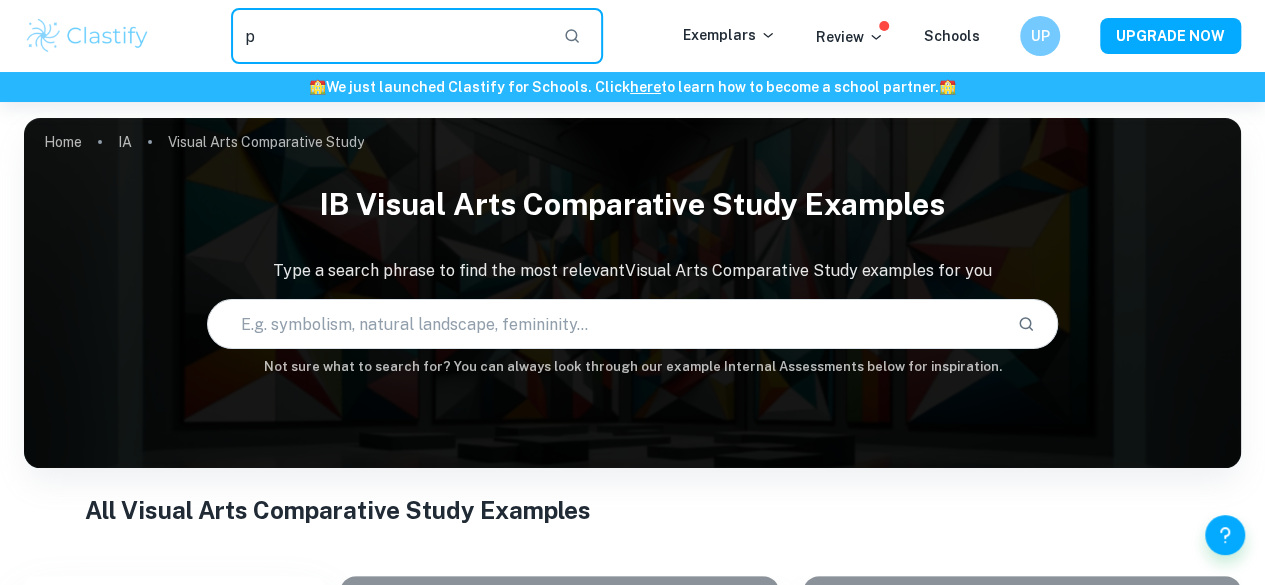 type 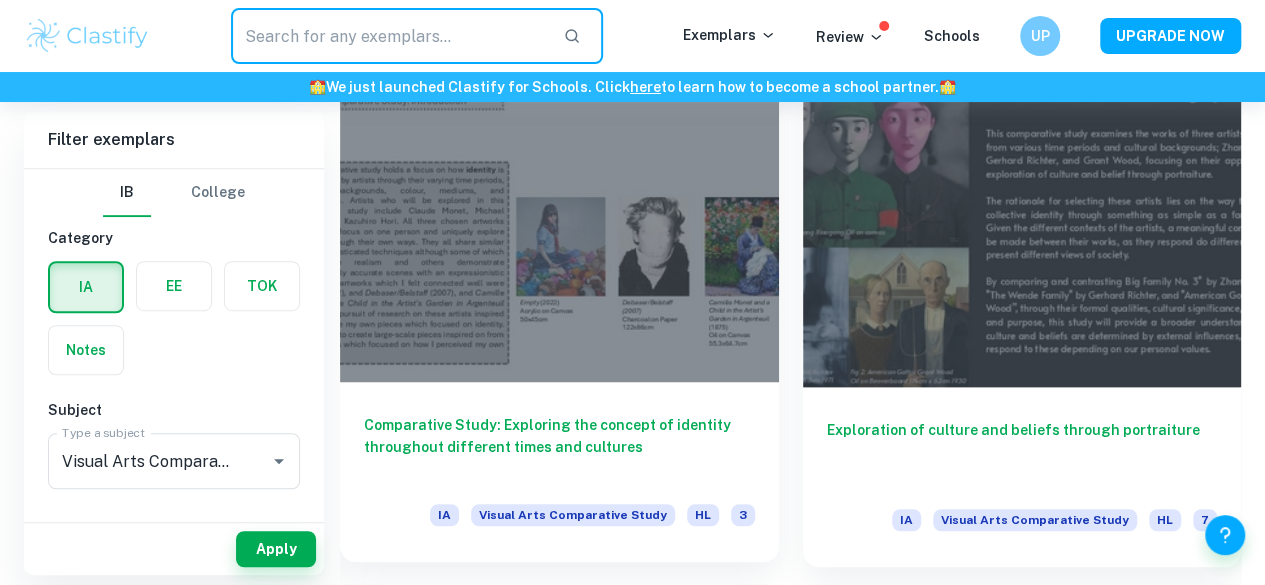 scroll, scrollTop: 560, scrollLeft: 0, axis: vertical 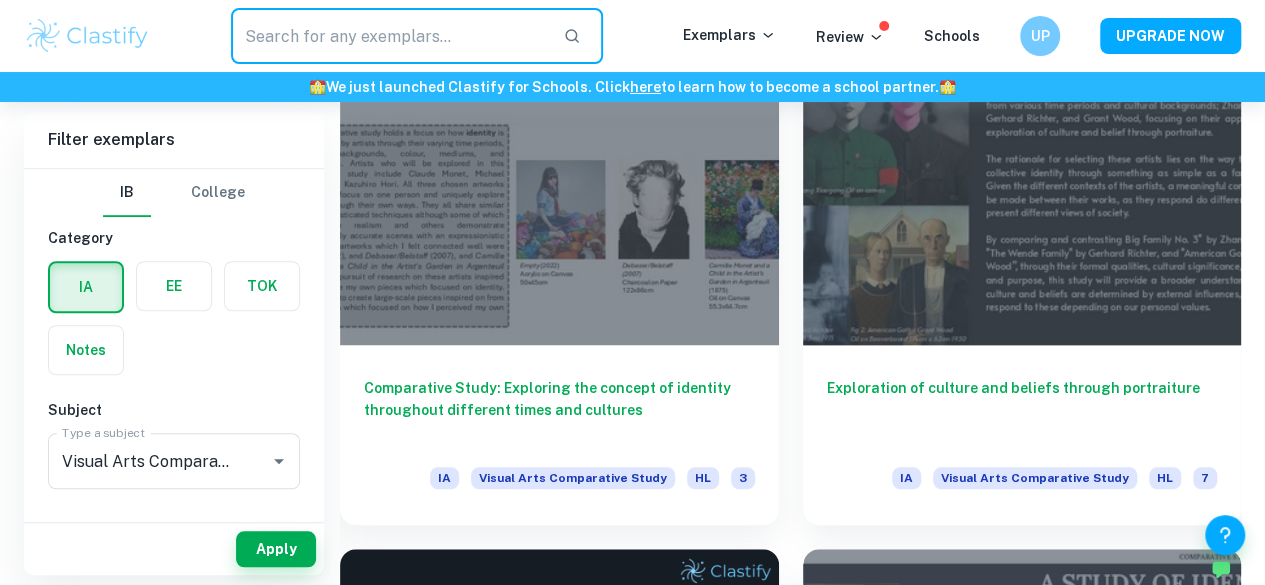 click at bounding box center (86, 287) 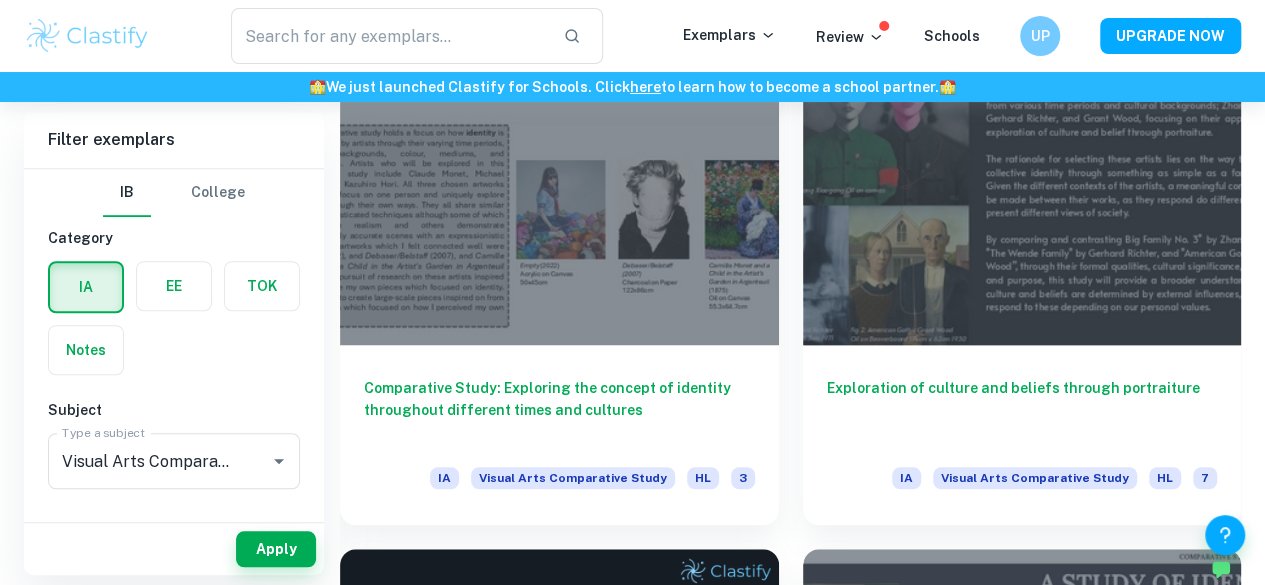 click on "IA EE TOK Notes" at bounding box center (168, 312) 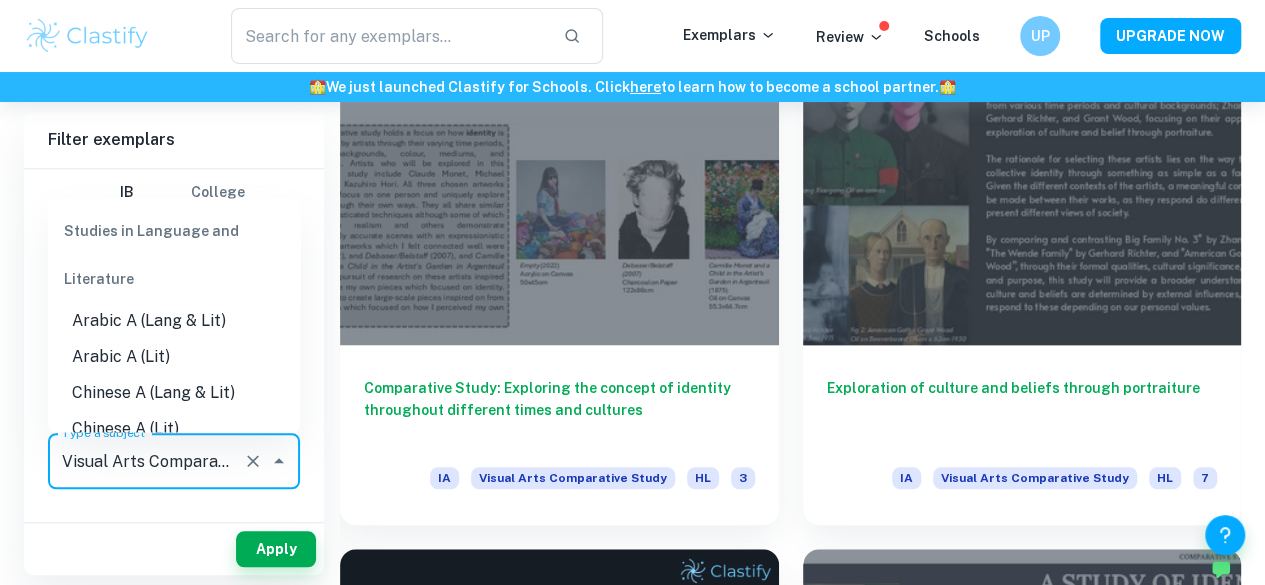 click on "Visual Arts Comparative Study" at bounding box center (146, 461) 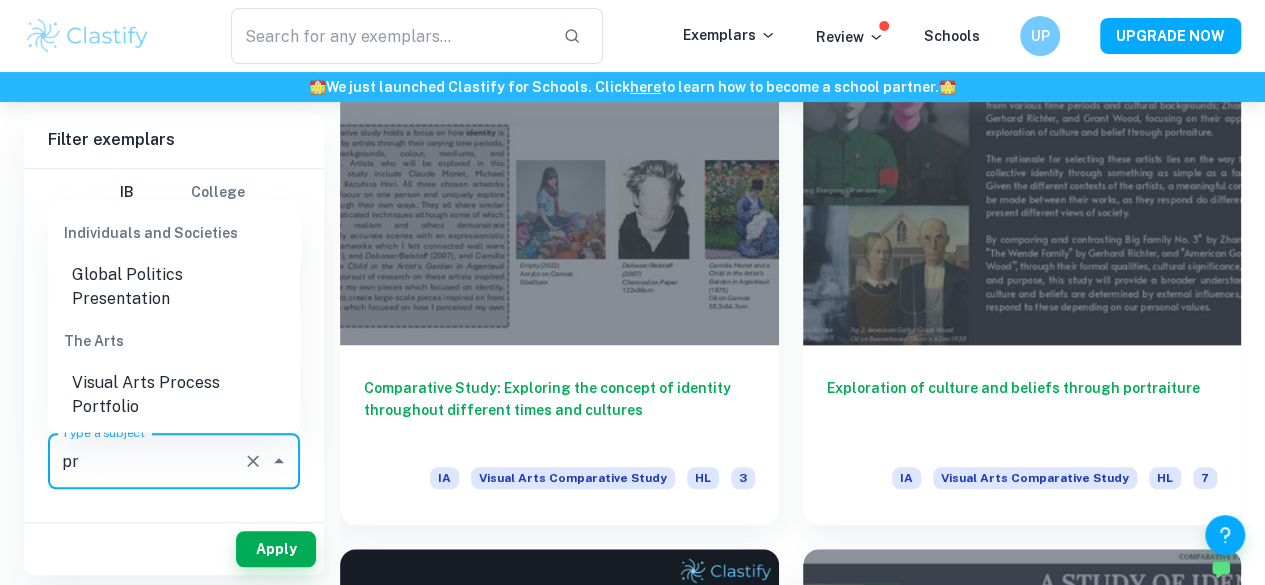 scroll, scrollTop: 0, scrollLeft: 0, axis: both 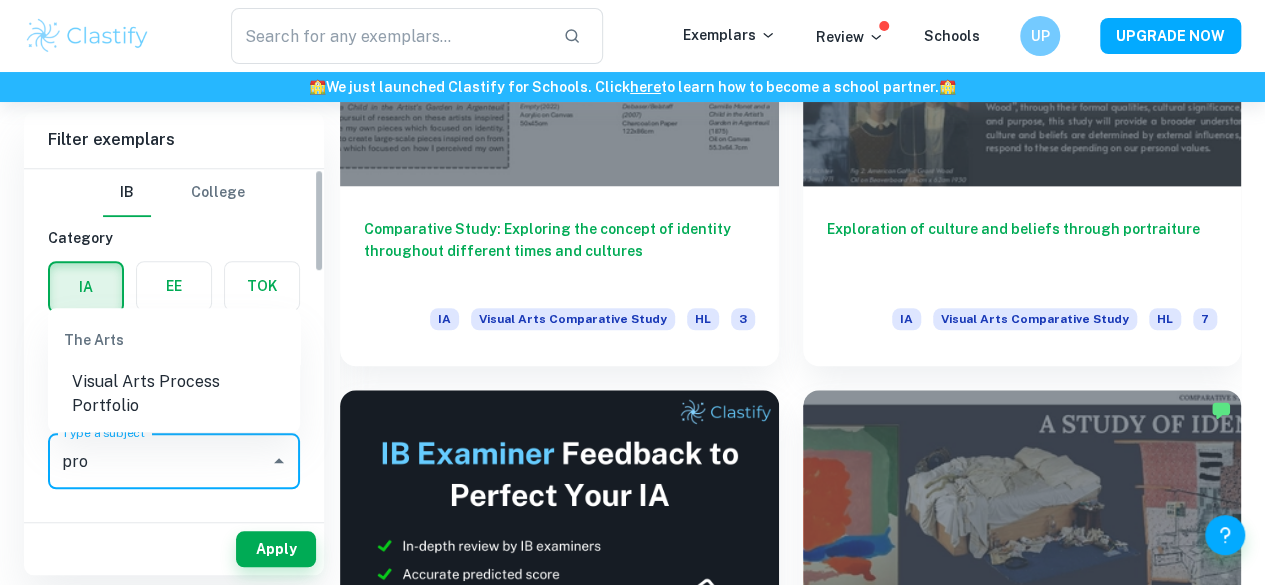 type on "pro" 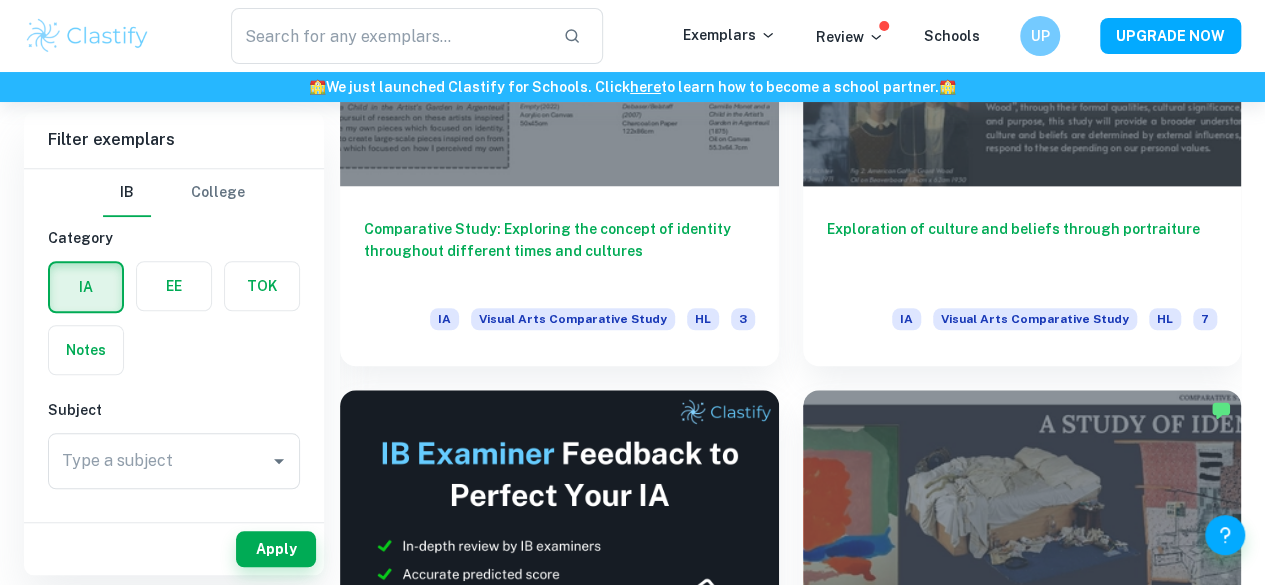 click on "Apply" at bounding box center [174, 549] 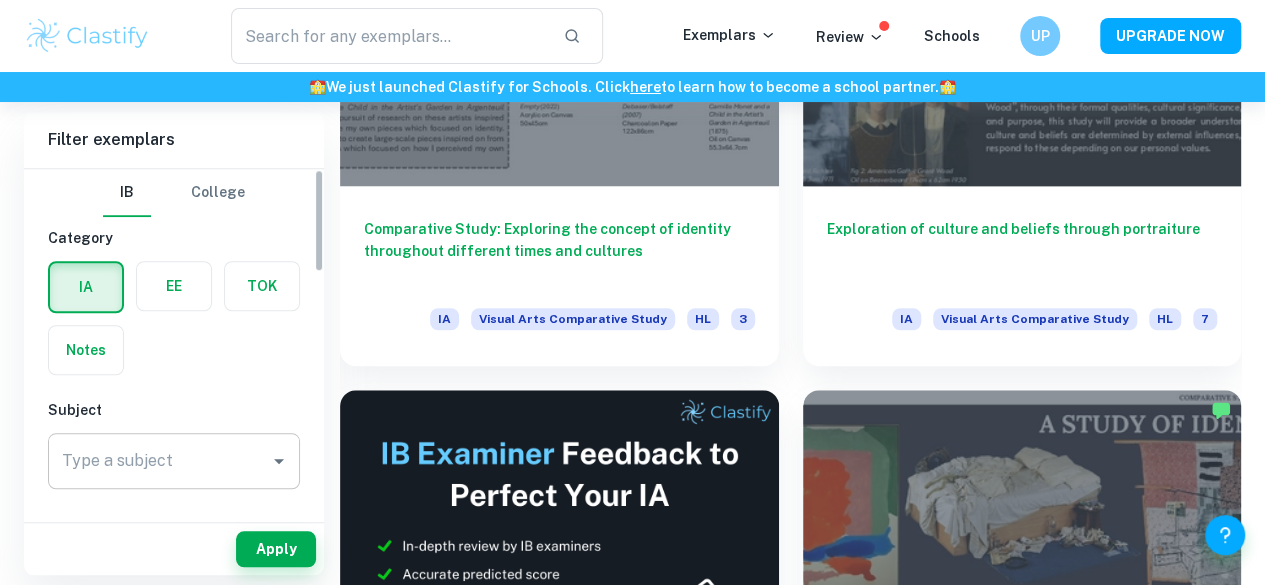 click on "Type a subject" at bounding box center [159, 461] 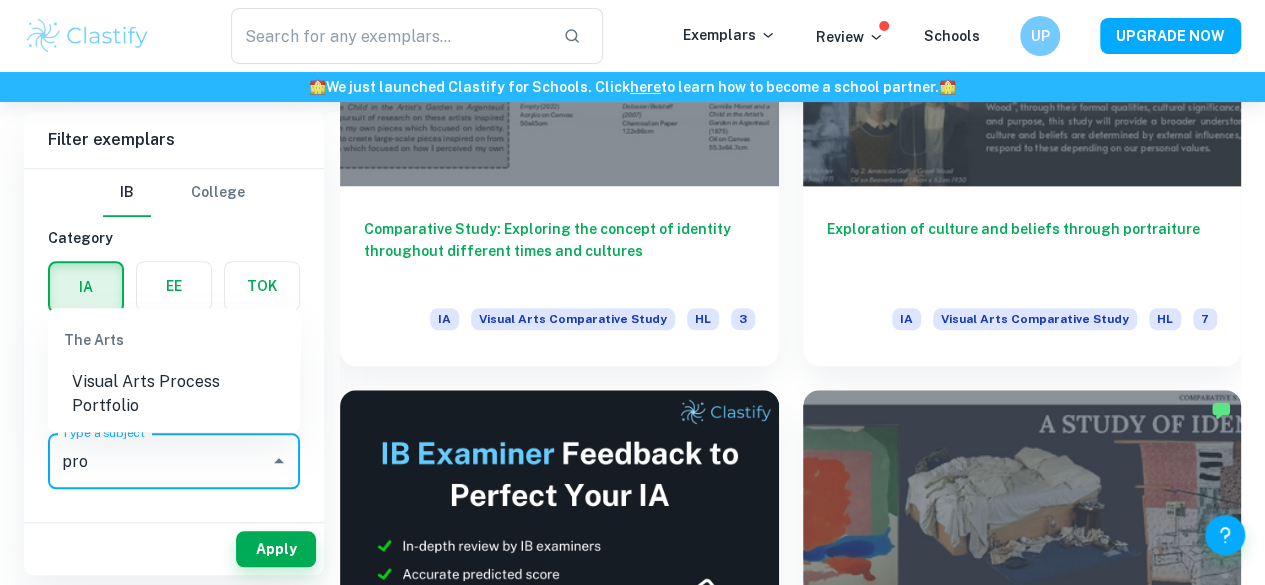 click on "pro" at bounding box center [159, 461] 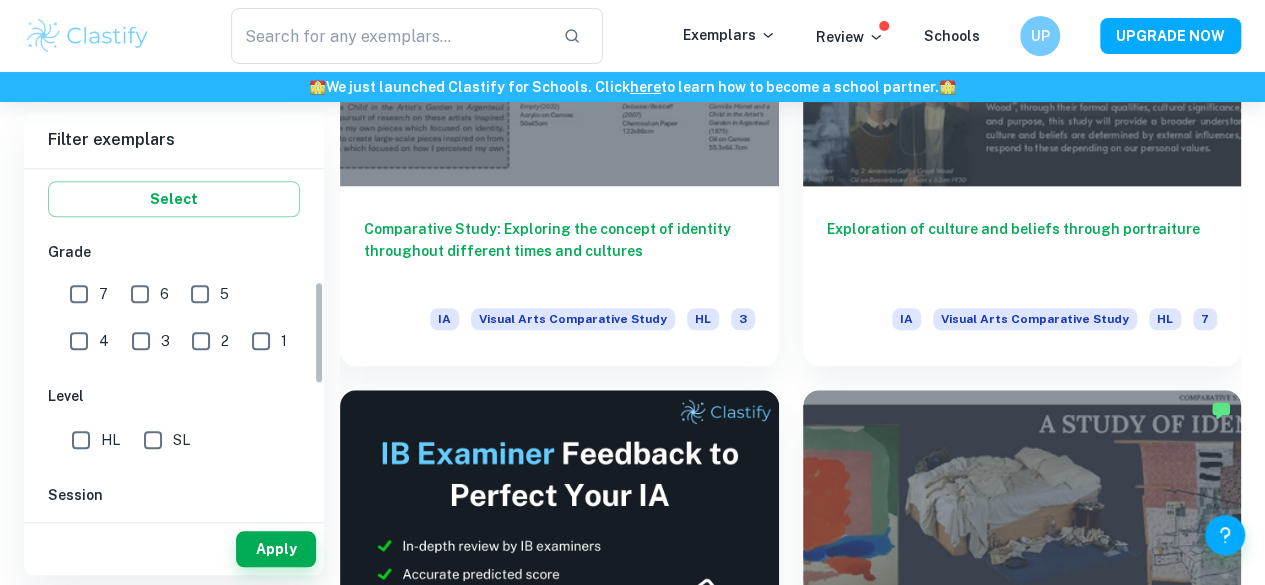 scroll, scrollTop: 379, scrollLeft: 0, axis: vertical 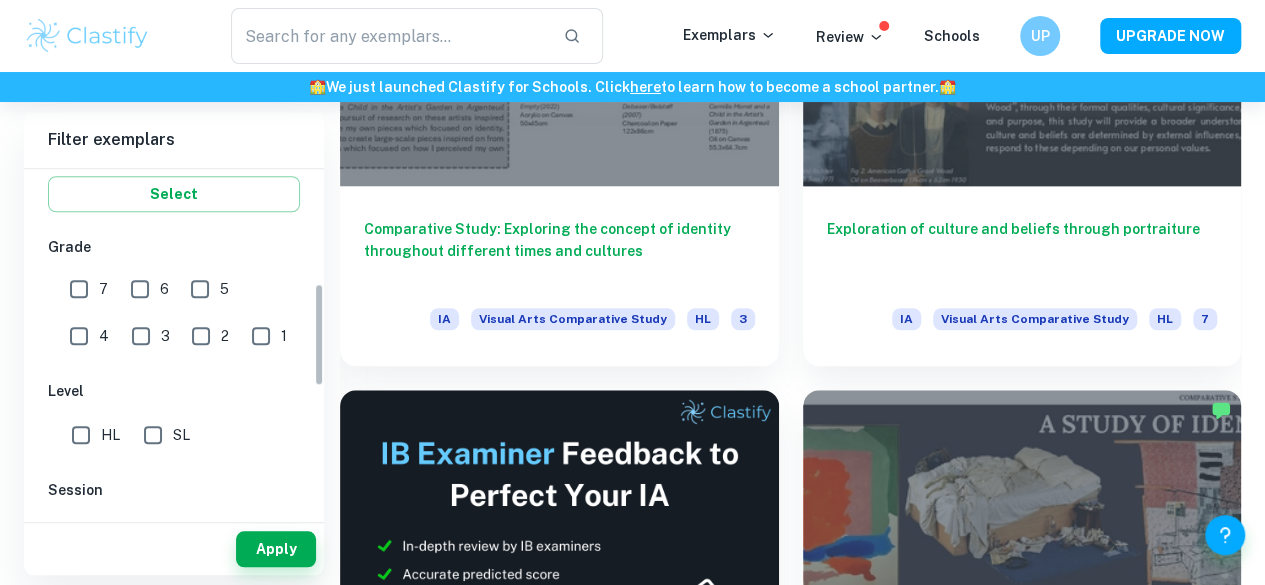 type on "Visual Arts Process Portfolio" 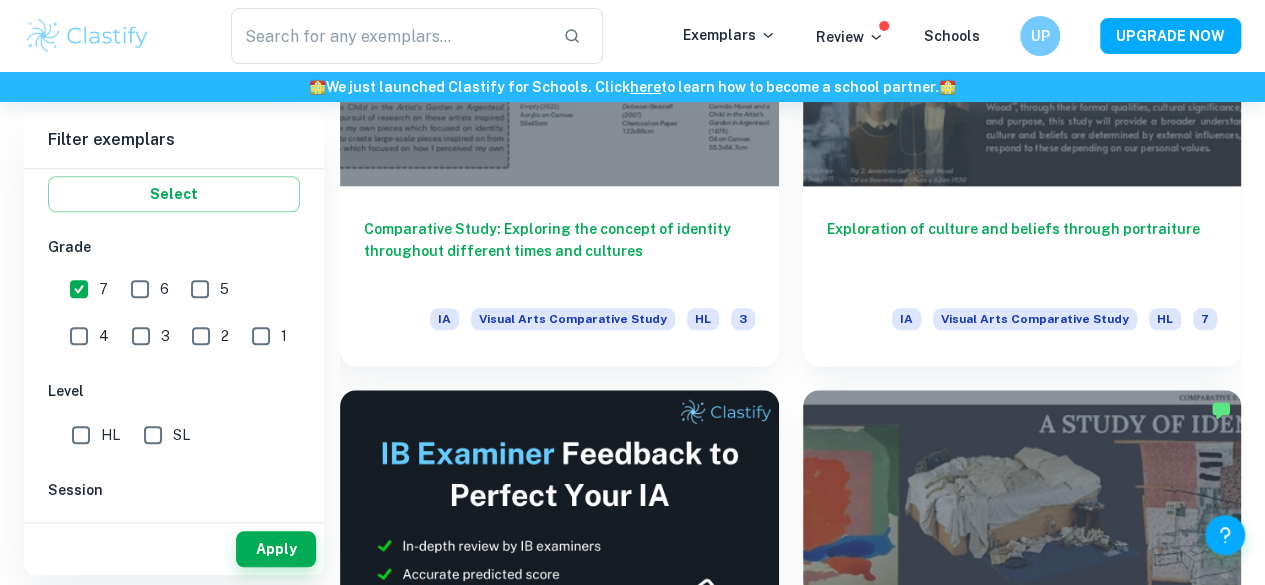 scroll, scrollTop: 580, scrollLeft: 0, axis: vertical 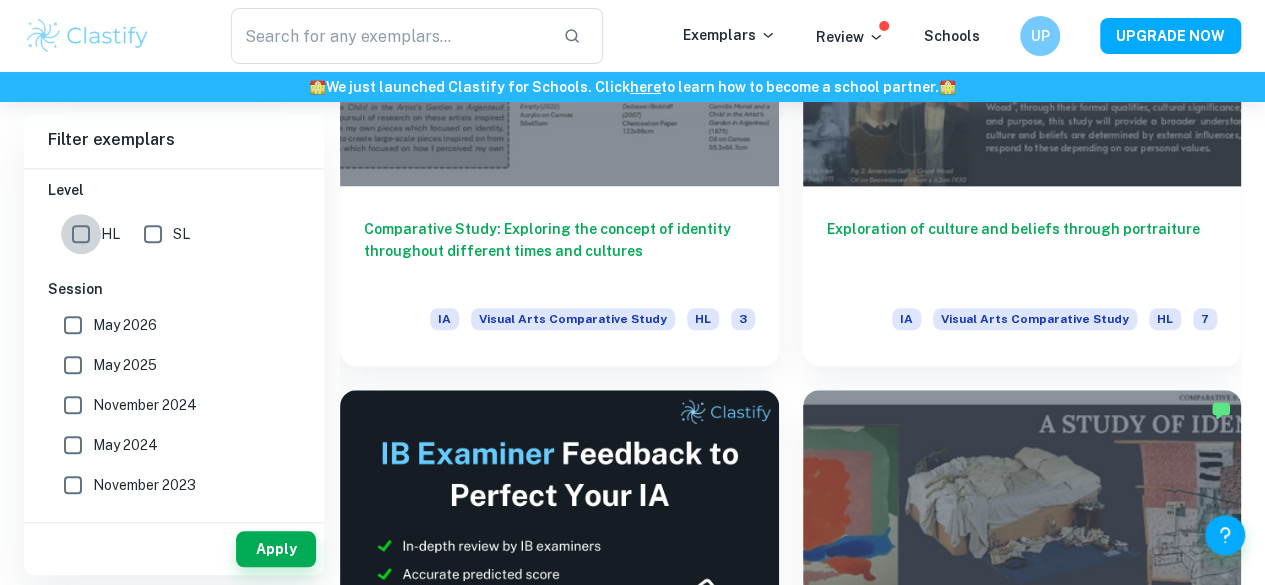 click on "HL" at bounding box center [81, 234] 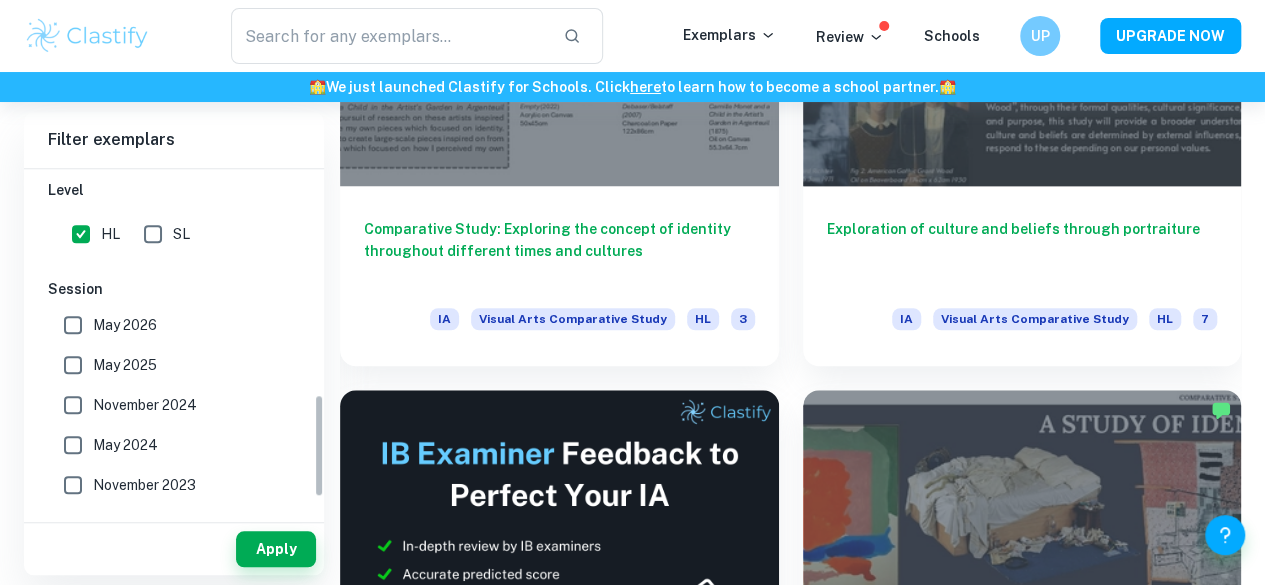 scroll, scrollTop: 808, scrollLeft: 0, axis: vertical 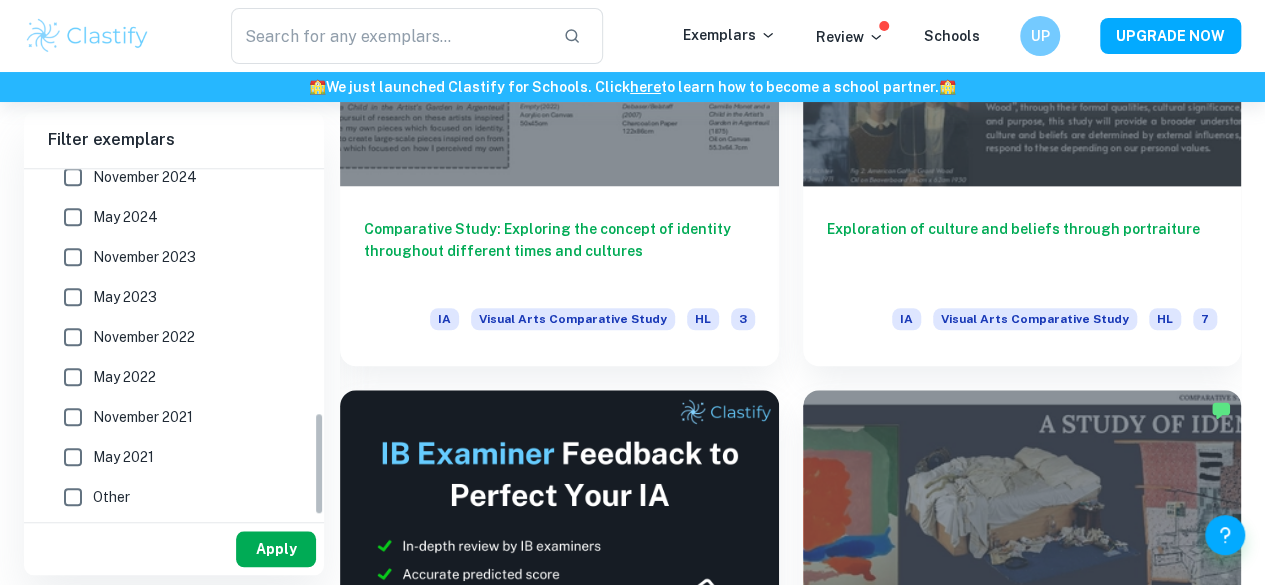 click on "Apply" at bounding box center (276, 549) 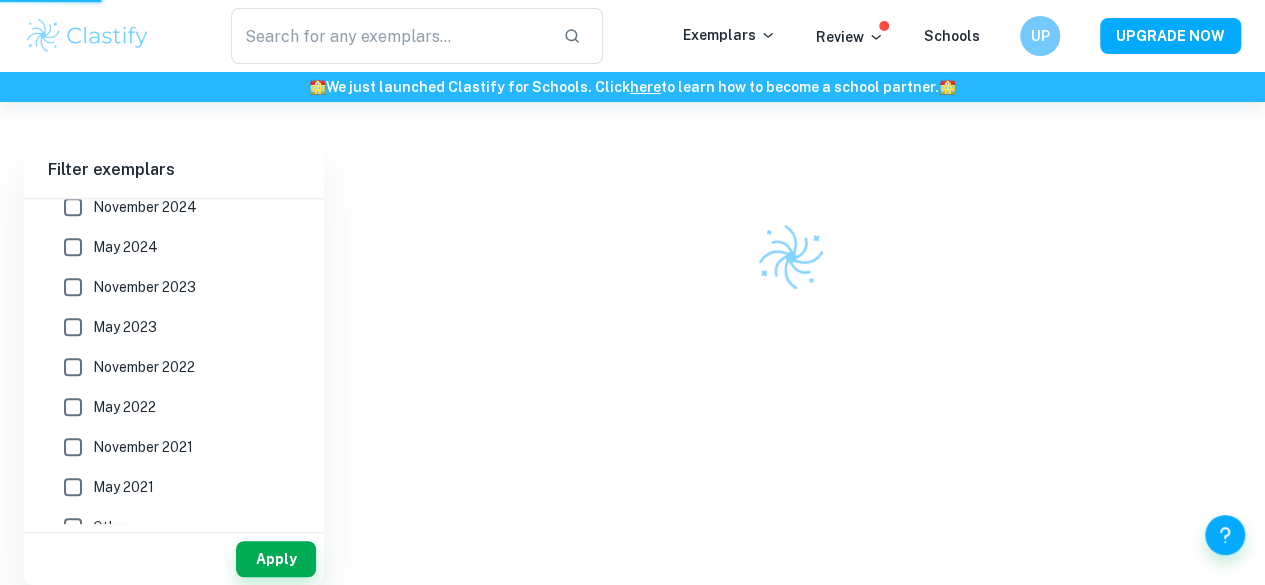 scroll, scrollTop: 424, scrollLeft: 0, axis: vertical 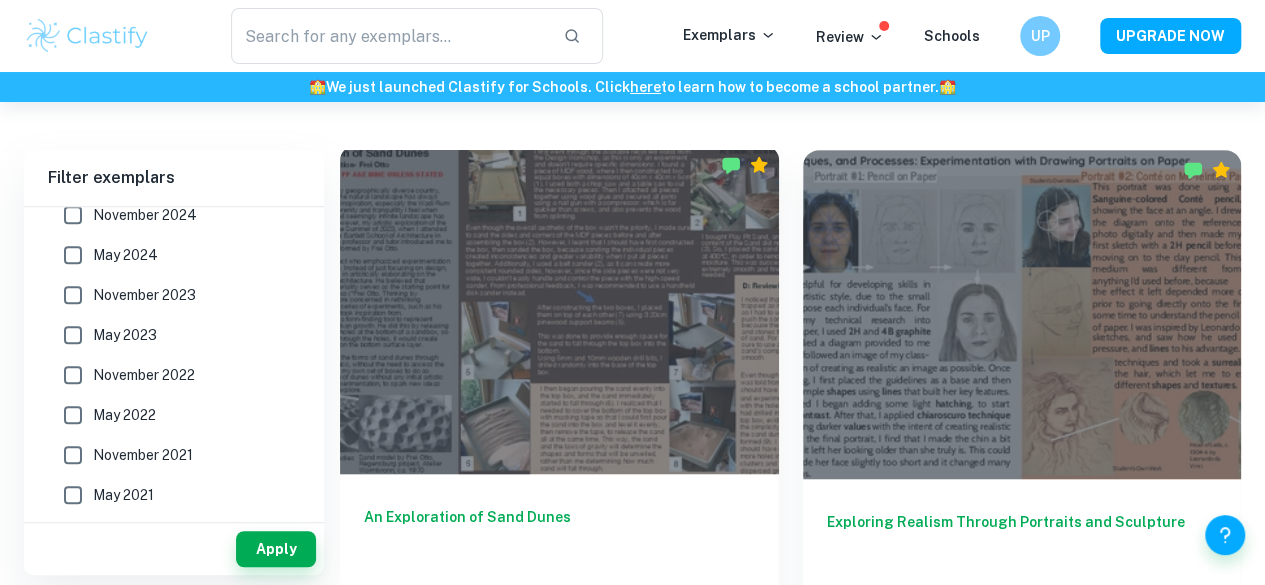 click at bounding box center (559, 309) 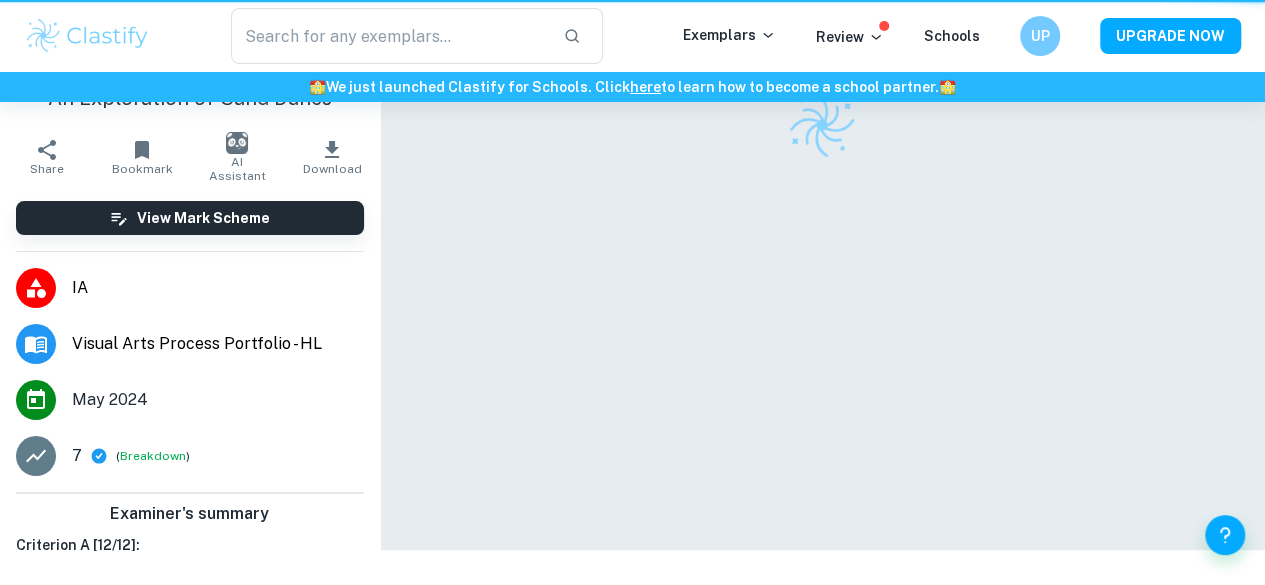 scroll, scrollTop: 0, scrollLeft: 0, axis: both 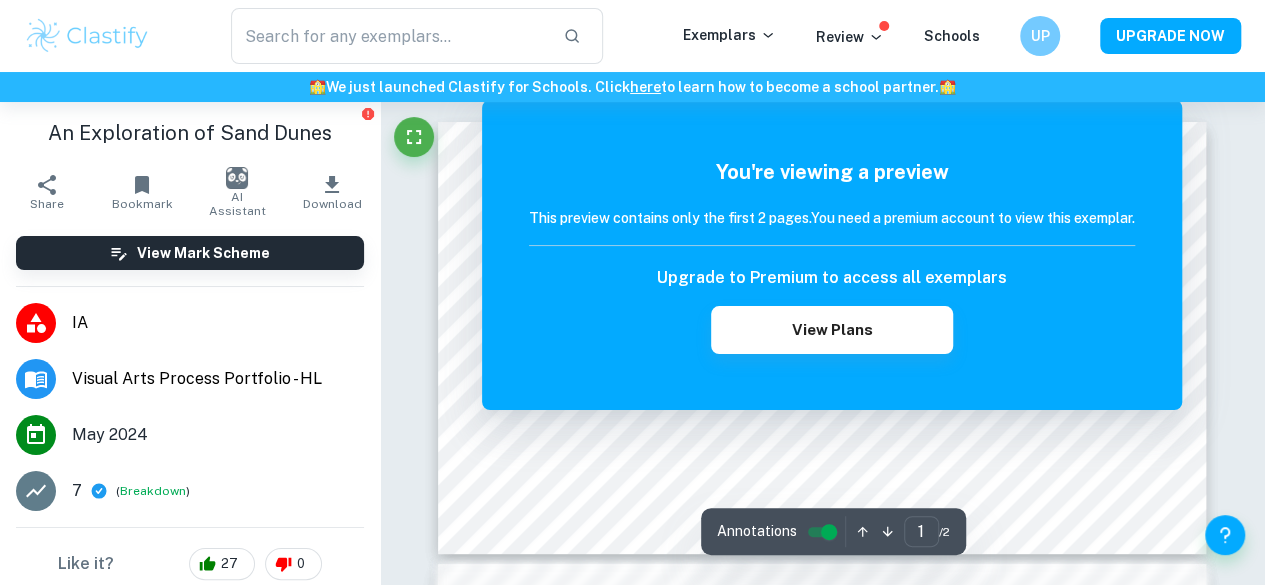 click on "Correct Criterion A If the student does not provide at least two art-making formats with each one being from a different format category (two-dimensional, three-dimensional, lens-based), the criterion can not be awarded with more than 3 marks. Comment The student provides three artmaking formats; two two-dimensional artworks (charcoal drawing and graphite-charcoal drawing), two three-dimensional artworks (sand dunes and mould-making), and a lens-based artwork (textile forms and concrete photoghraphy). Written by Jacub Ask Clai Correct Criterion A The student documents their work with at least the required number of media and forms and clear signs of experimentation in their approach. Comment The student documents their works by displaying their artistic process photos and explanations, including three art forms. The provided photos also come with annotations to provide a specific explanation. Written by Jacub Ask Clai Correct Criterion A Comment Written by Jacub Ask Clai Correct Criterion A Comment Written by" at bounding box center [823, 618] 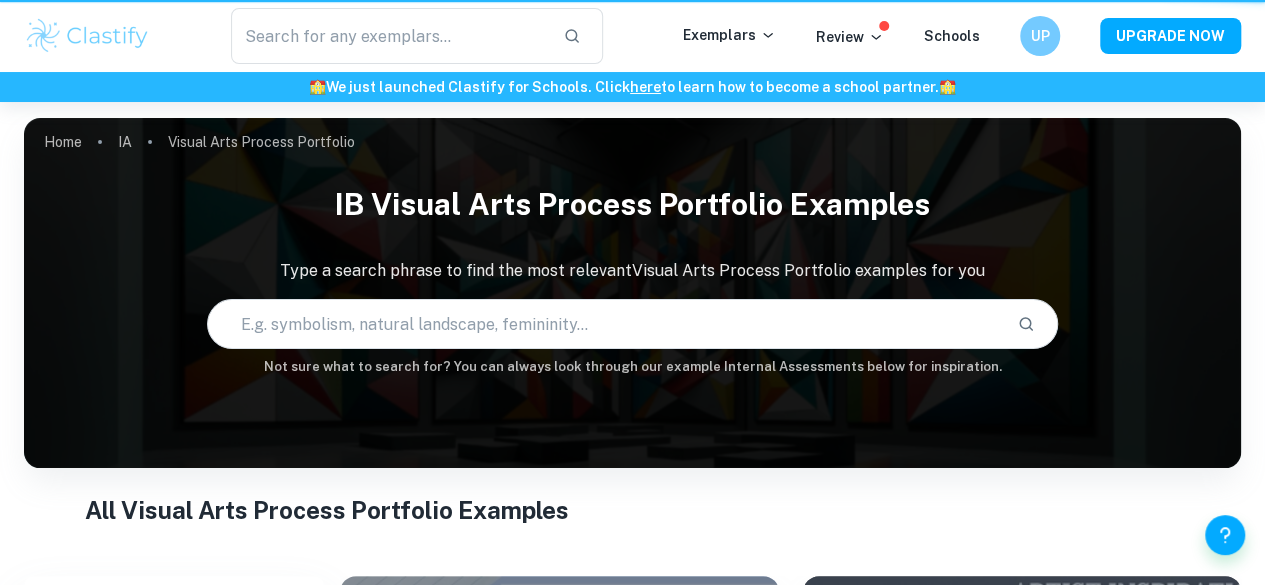 scroll, scrollTop: 426, scrollLeft: 0, axis: vertical 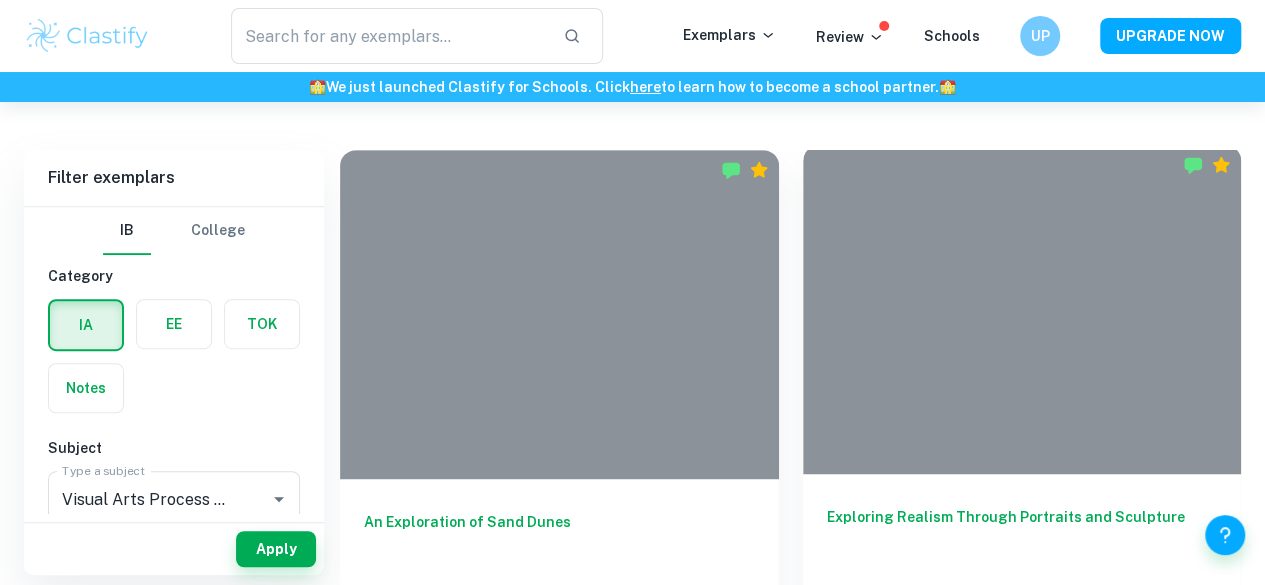 click at bounding box center [1022, 309] 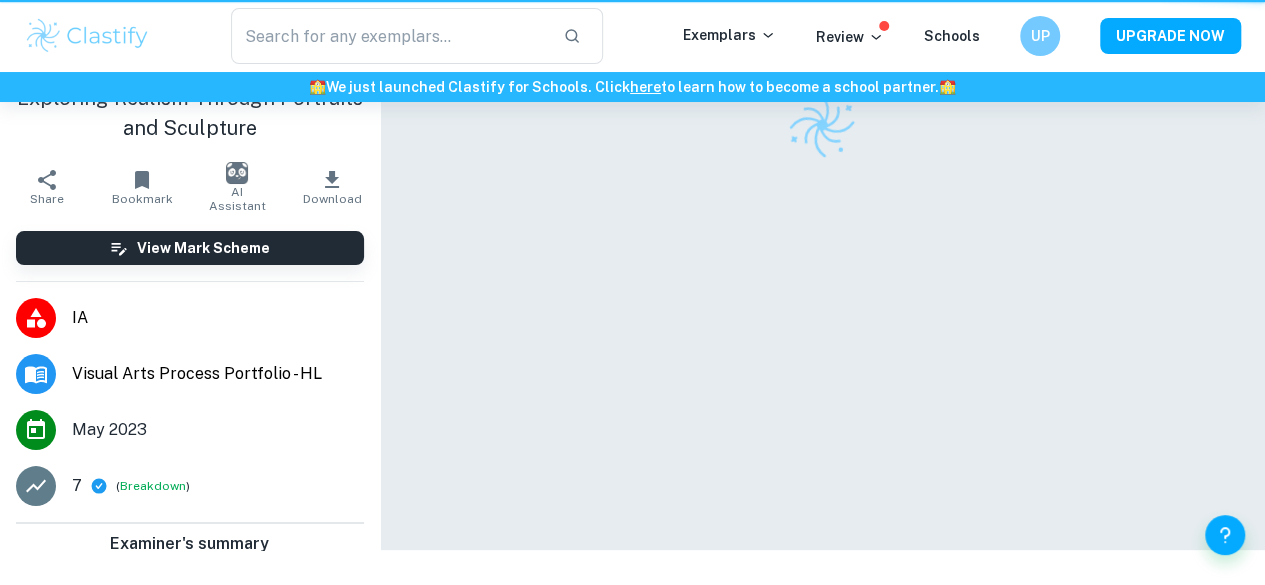 scroll, scrollTop: 0, scrollLeft: 0, axis: both 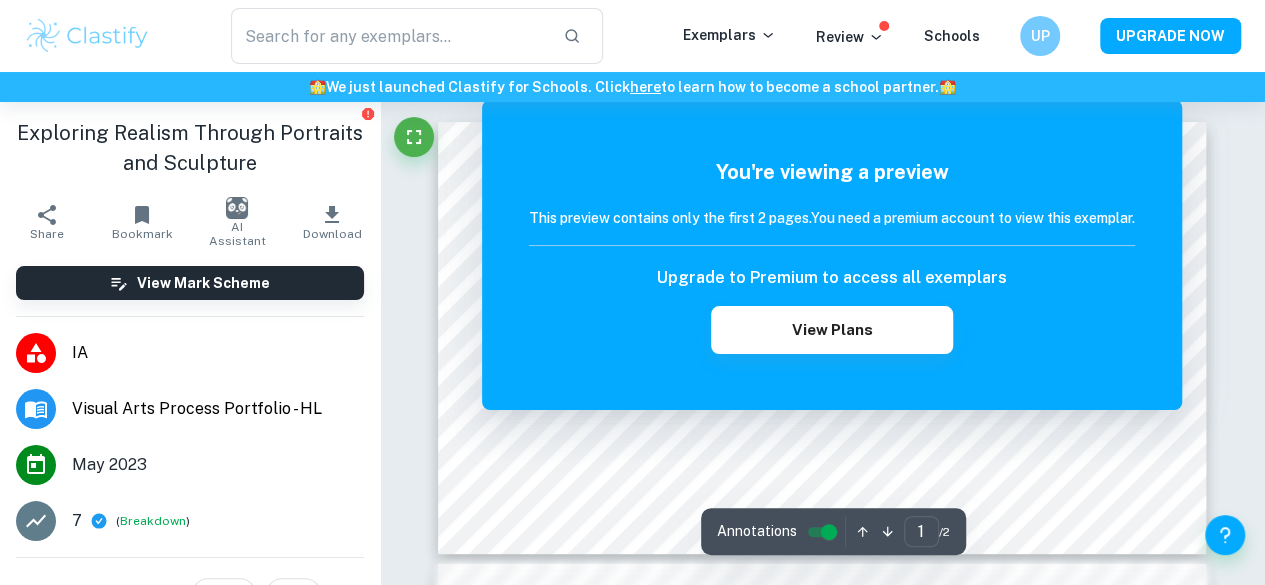 click on "Correct Criterion A If the student does not provide at least two art-making formats with each one being from a different format category (two-dimensional, three-dimensional, lens-based), the criterion can not be awarded with more than 3 marks. Comment The student fulfills the criterion by incorporating multiple art-making formats from different categories. The IA features several two-dimensional artworks, including portrait drawings and oil paintings, alongside three-dimensional works such as ceramics and sculptures. The student has engaged in lens-based art through photography, capturing images that reflect personal themes and artistic exploration. Written by Atika Ask Clai Correct Criterion A If the student does not provide at least two art-making formats with each one being from a different format category (two-dimensional, three-dimensional, lens-based), the criterion can not be awarded with more than 3 marks. Comment Written by Atika Ask Clai Correct Criterion A Comment Written by Atika Ask Clai Correct" at bounding box center [823, 618] 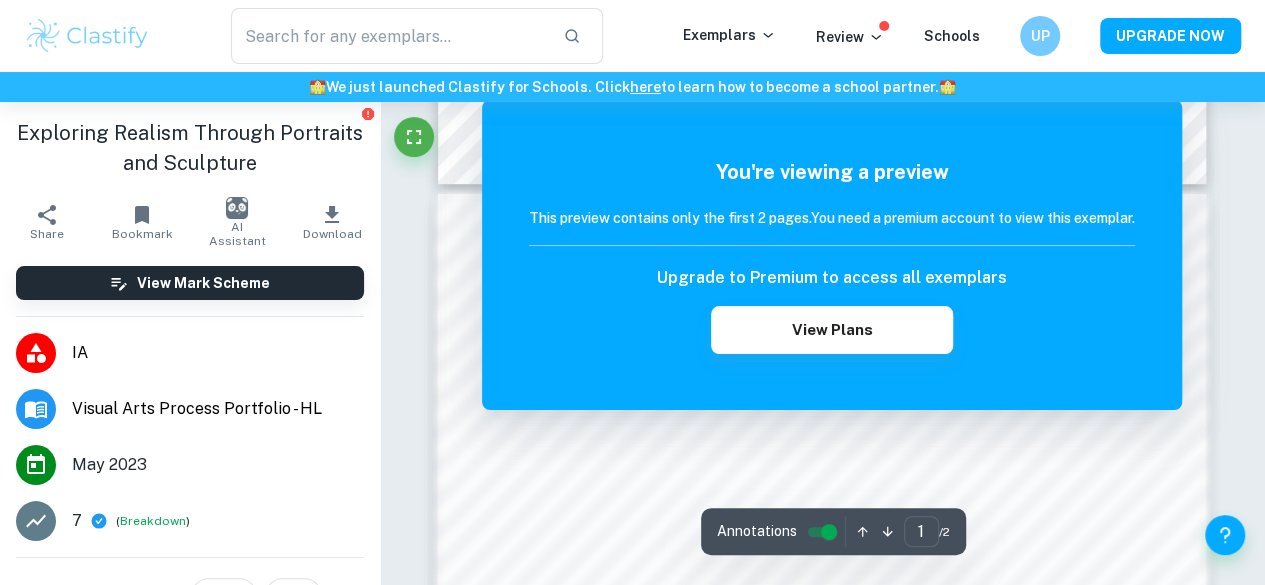 scroll, scrollTop: 523, scrollLeft: 0, axis: vertical 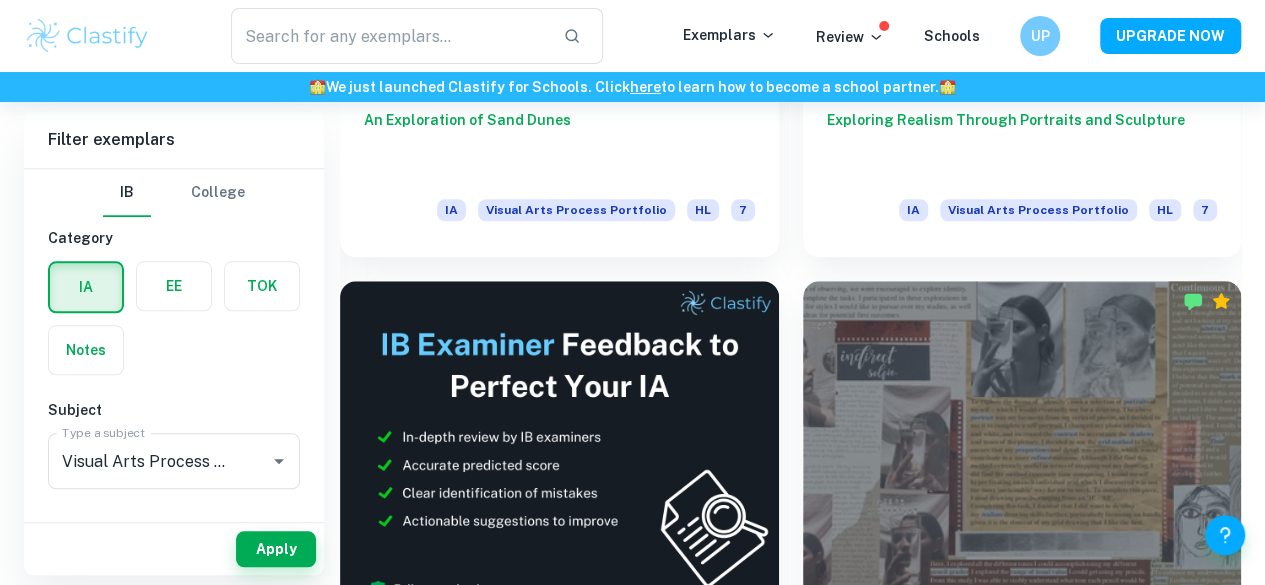 click at bounding box center [1022, 973] 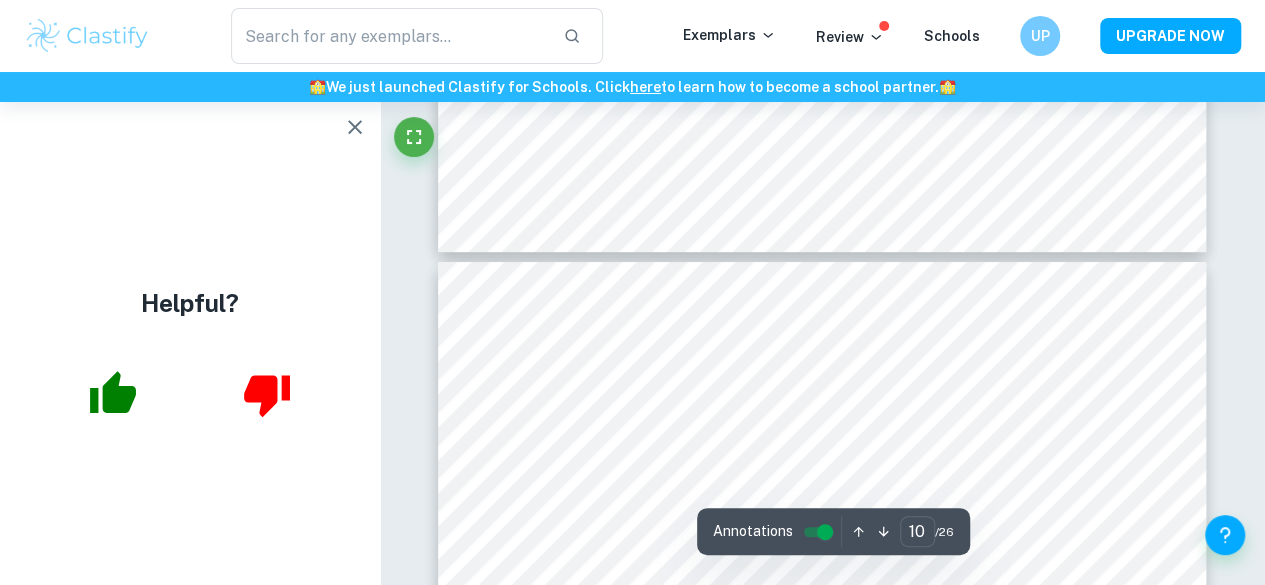 scroll, scrollTop: 4159, scrollLeft: 0, axis: vertical 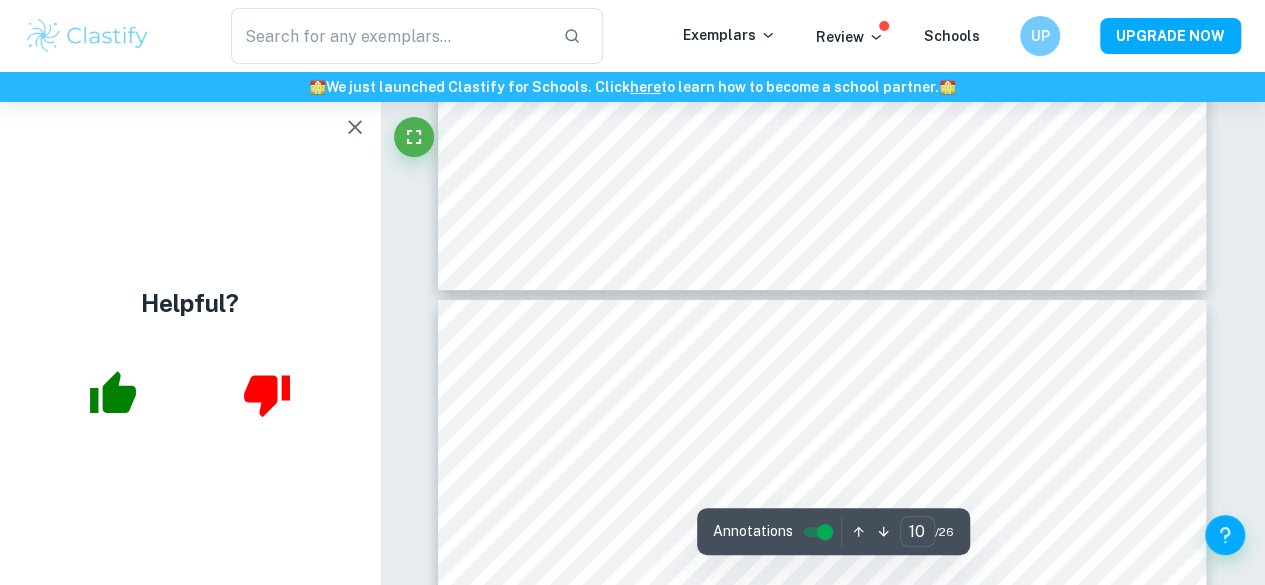 type on "9" 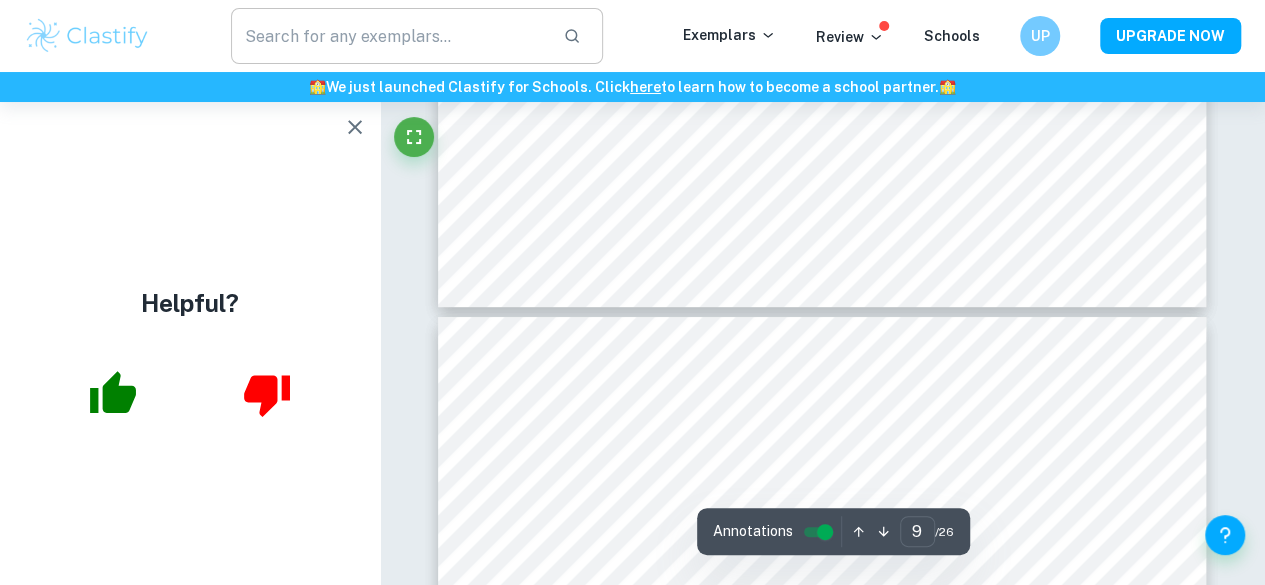 click at bounding box center [389, 36] 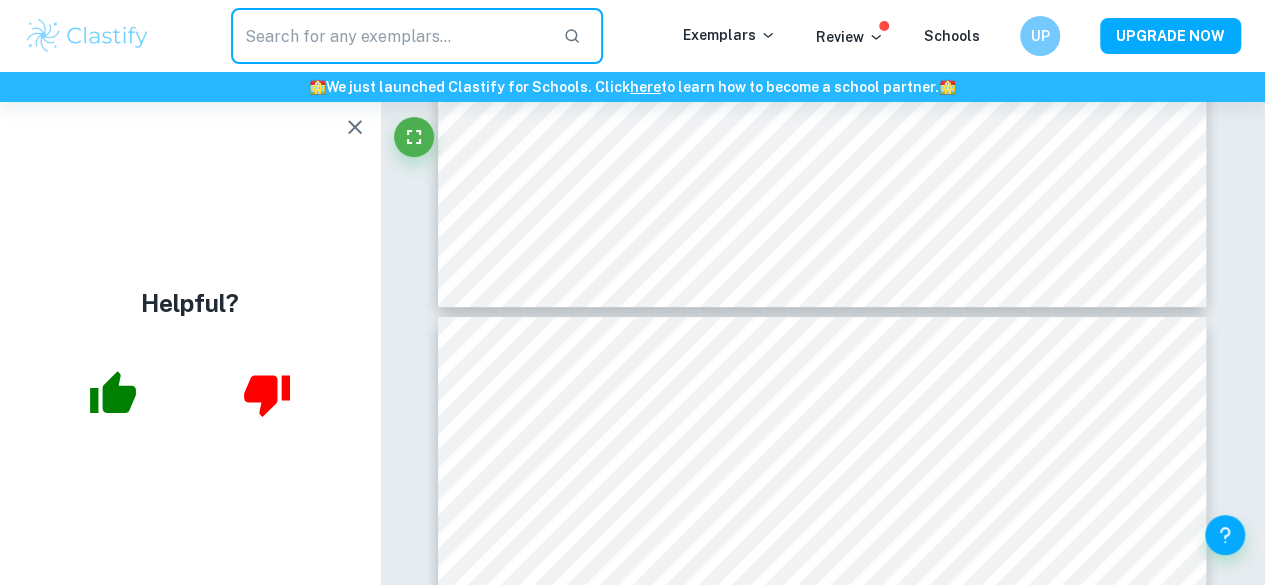 click 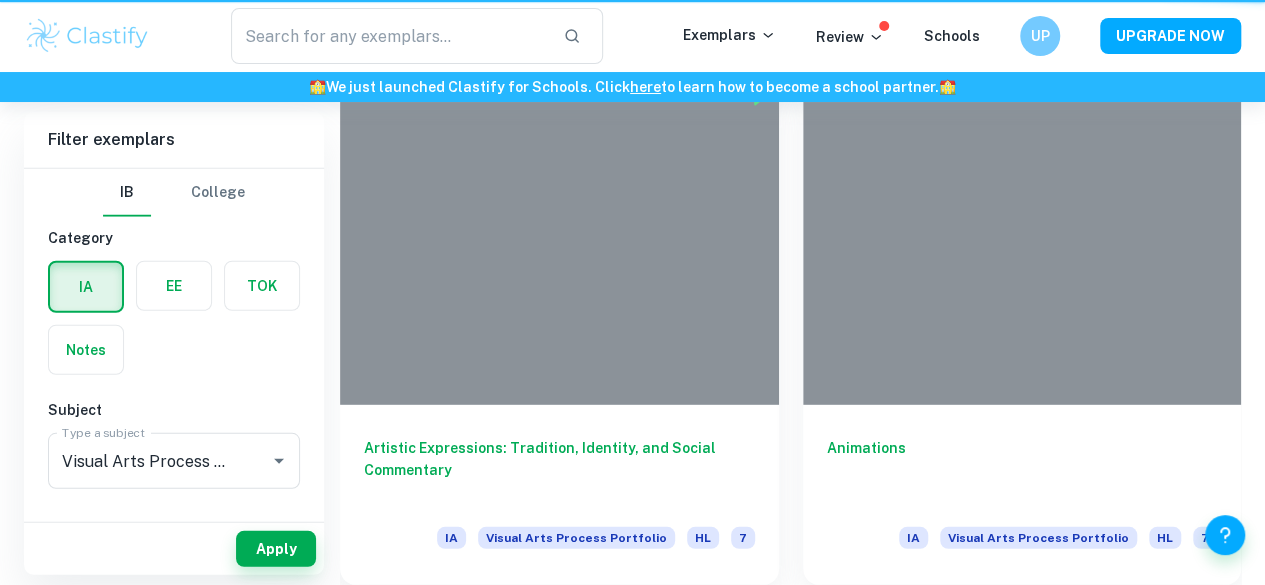 scroll, scrollTop: 389, scrollLeft: 0, axis: vertical 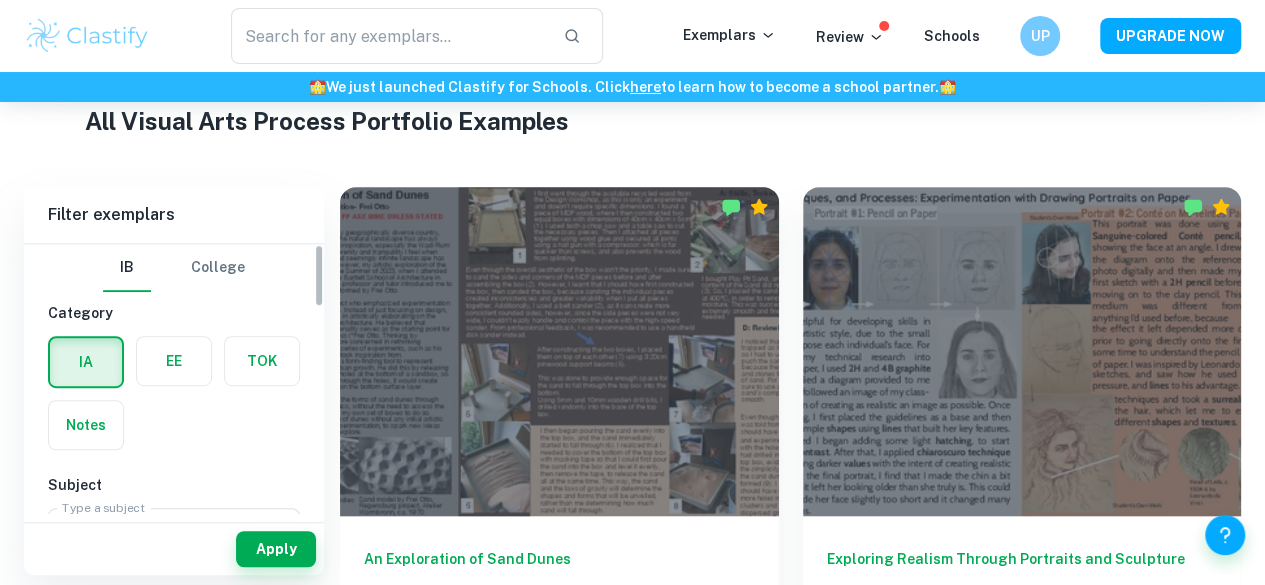 click at bounding box center (174, 361) 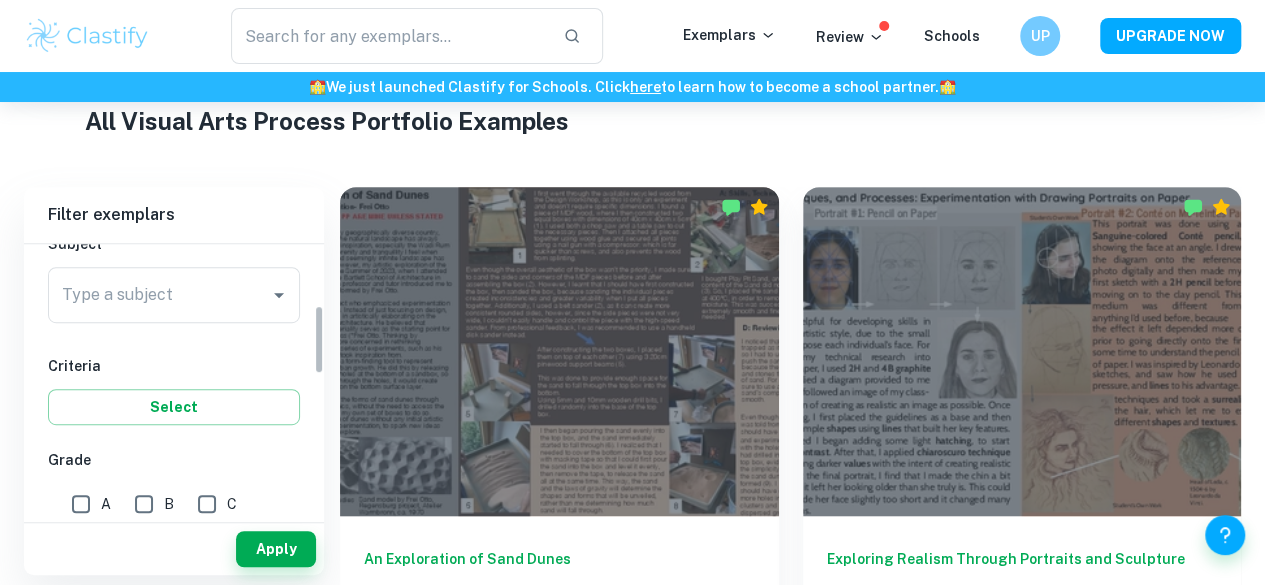 scroll, scrollTop: 240, scrollLeft: 0, axis: vertical 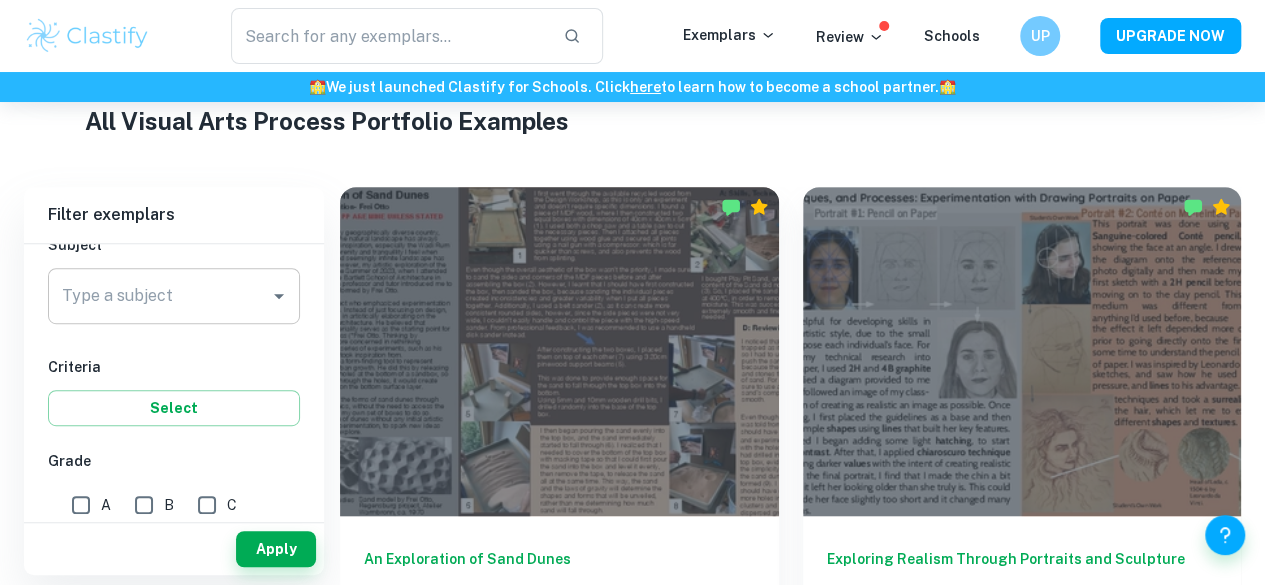 click on "Type a subject" at bounding box center (159, 296) 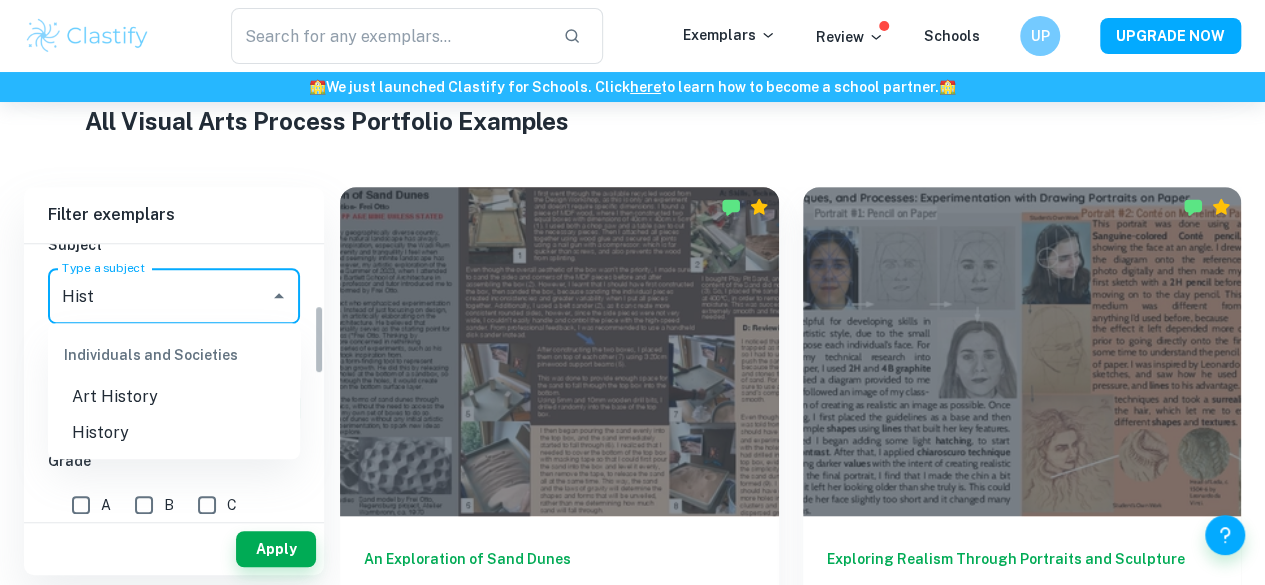 click on "History" at bounding box center (174, 433) 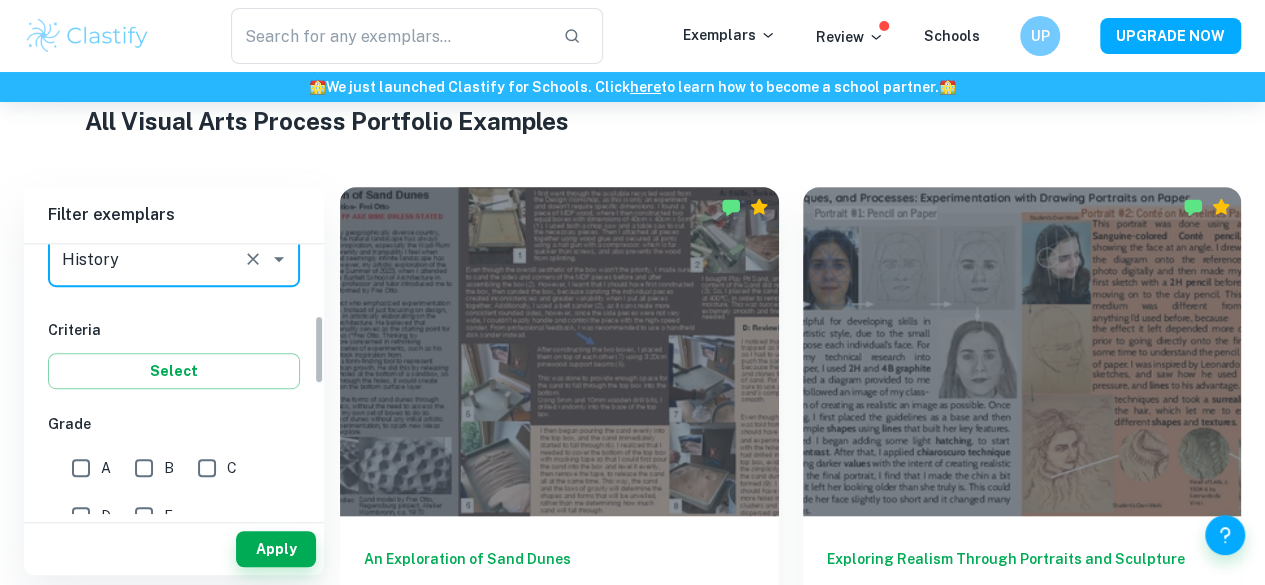 scroll, scrollTop: 278, scrollLeft: 0, axis: vertical 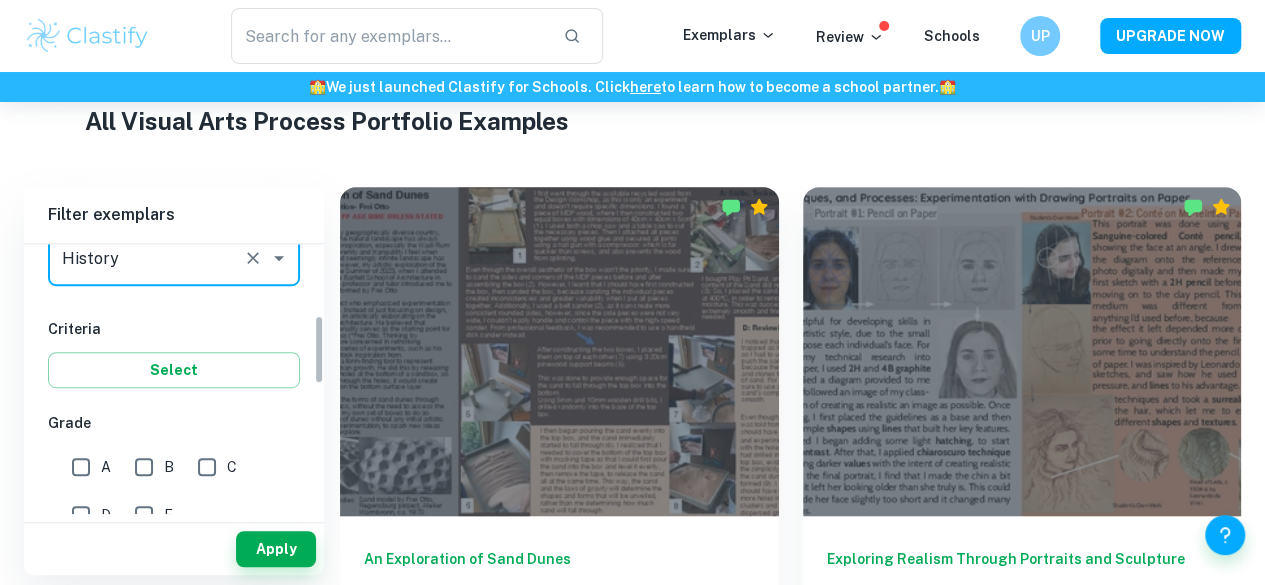 type on "History" 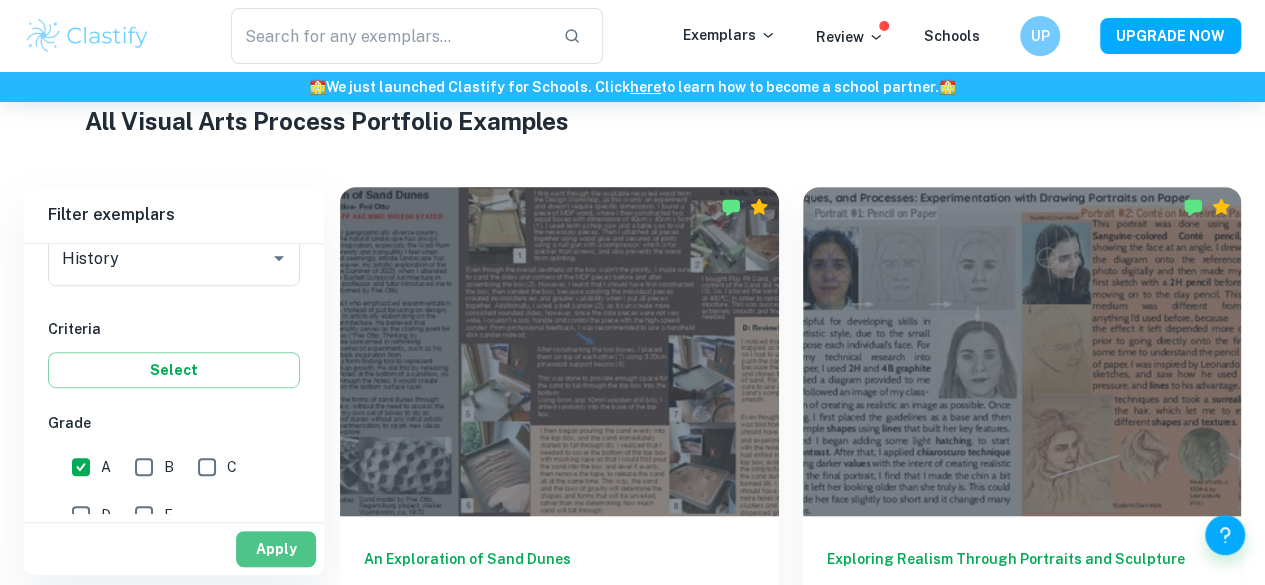 click on "Apply" at bounding box center (276, 549) 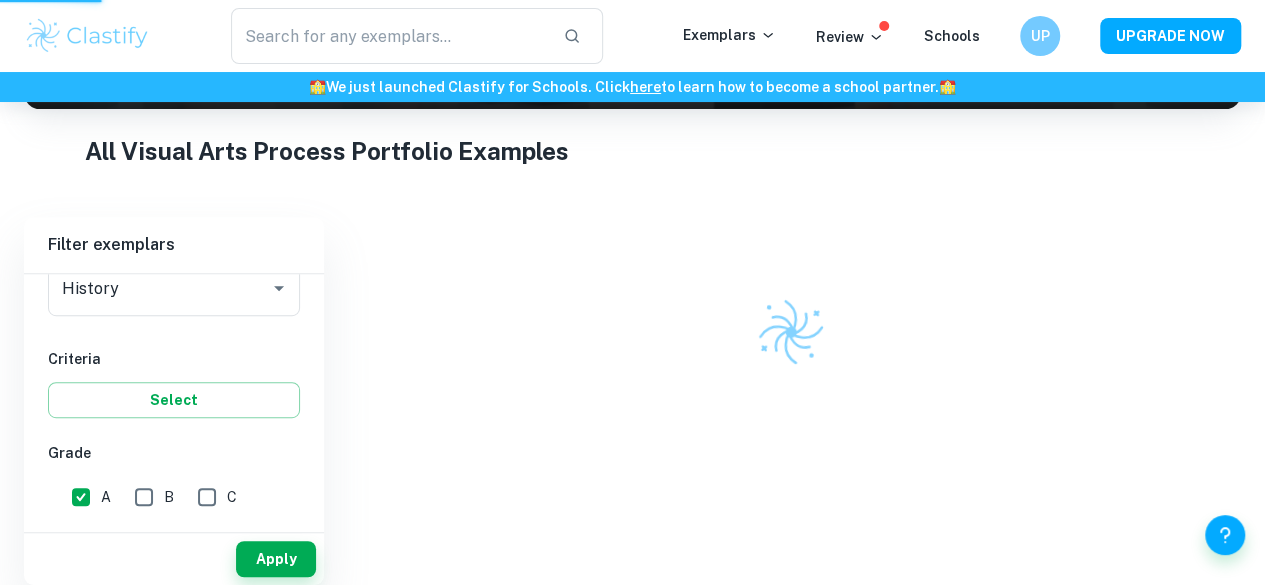 scroll, scrollTop: 0, scrollLeft: 0, axis: both 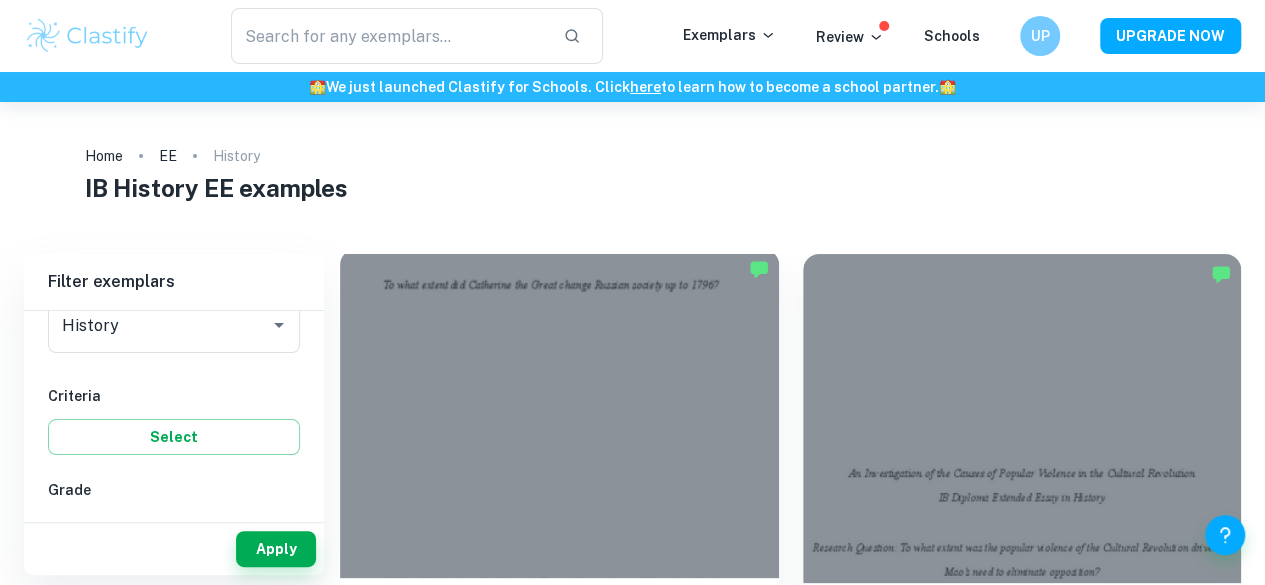 click at bounding box center [559, 413] 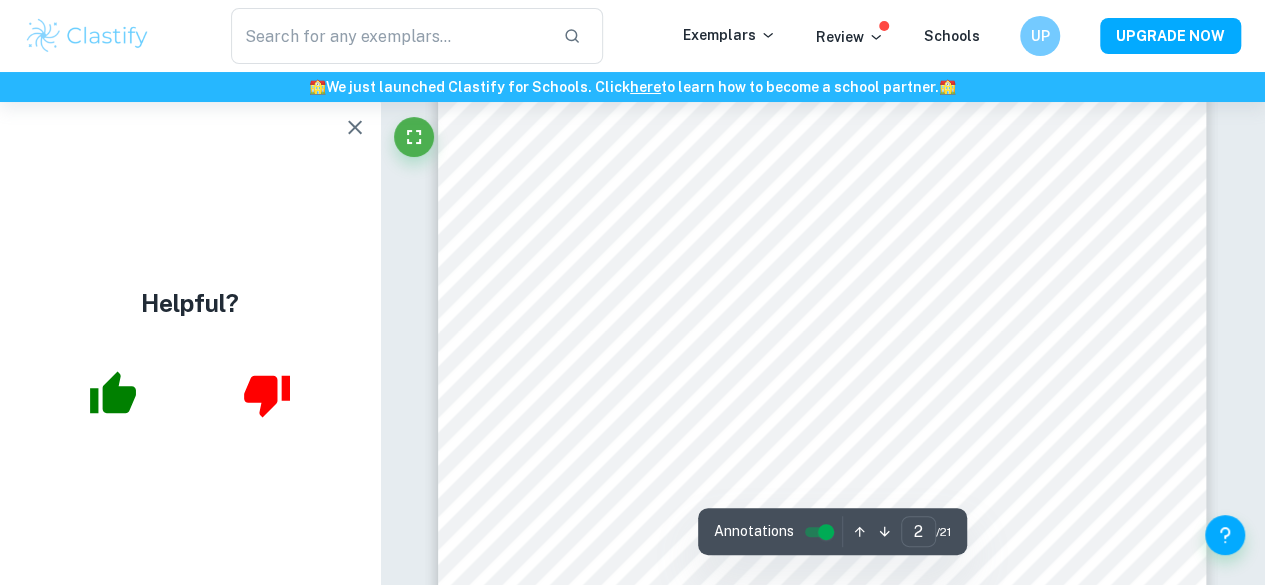 scroll, scrollTop: 704, scrollLeft: 0, axis: vertical 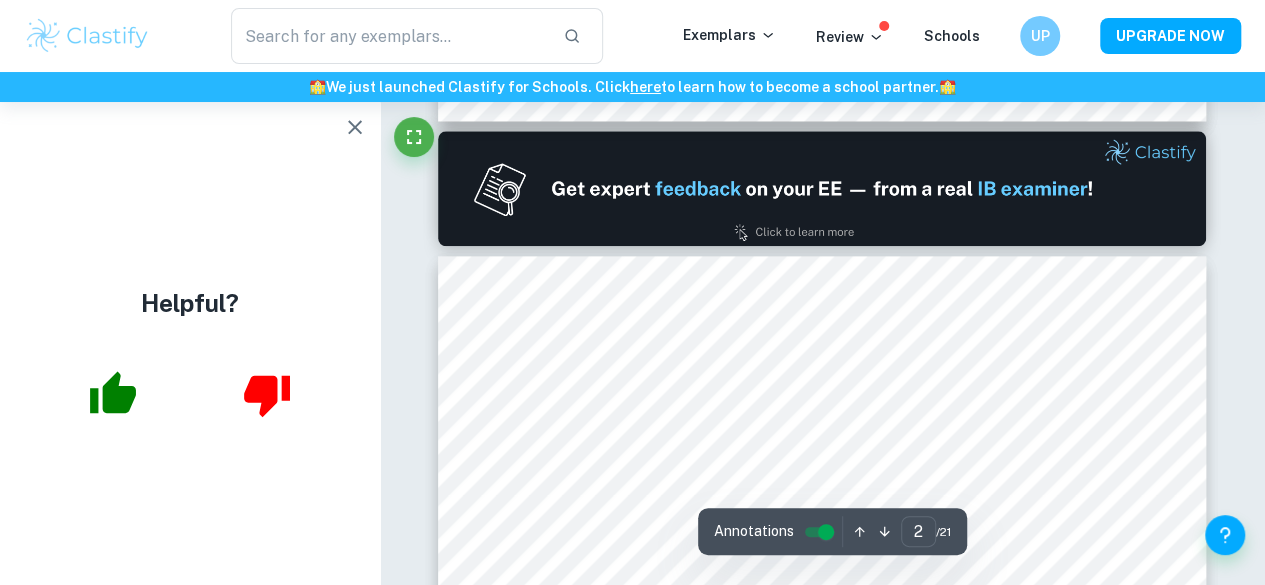 type on "1" 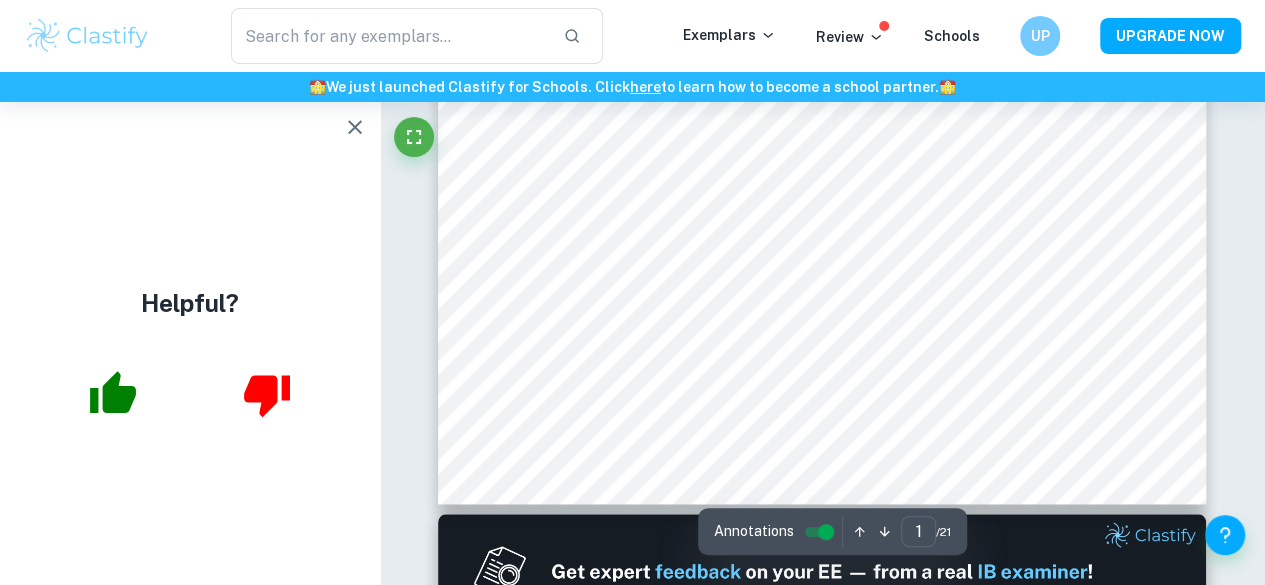 scroll, scrollTop: 0, scrollLeft: 0, axis: both 